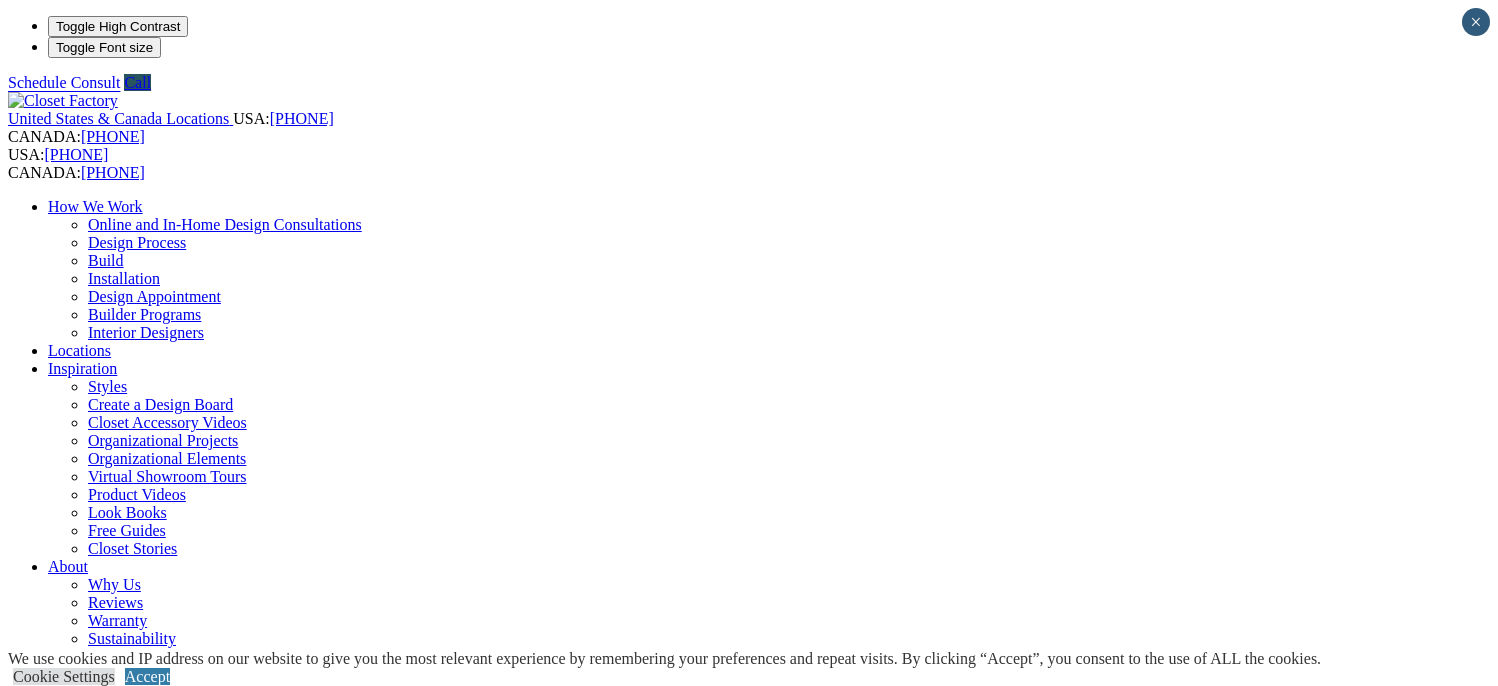 scroll, scrollTop: 0, scrollLeft: 0, axis: both 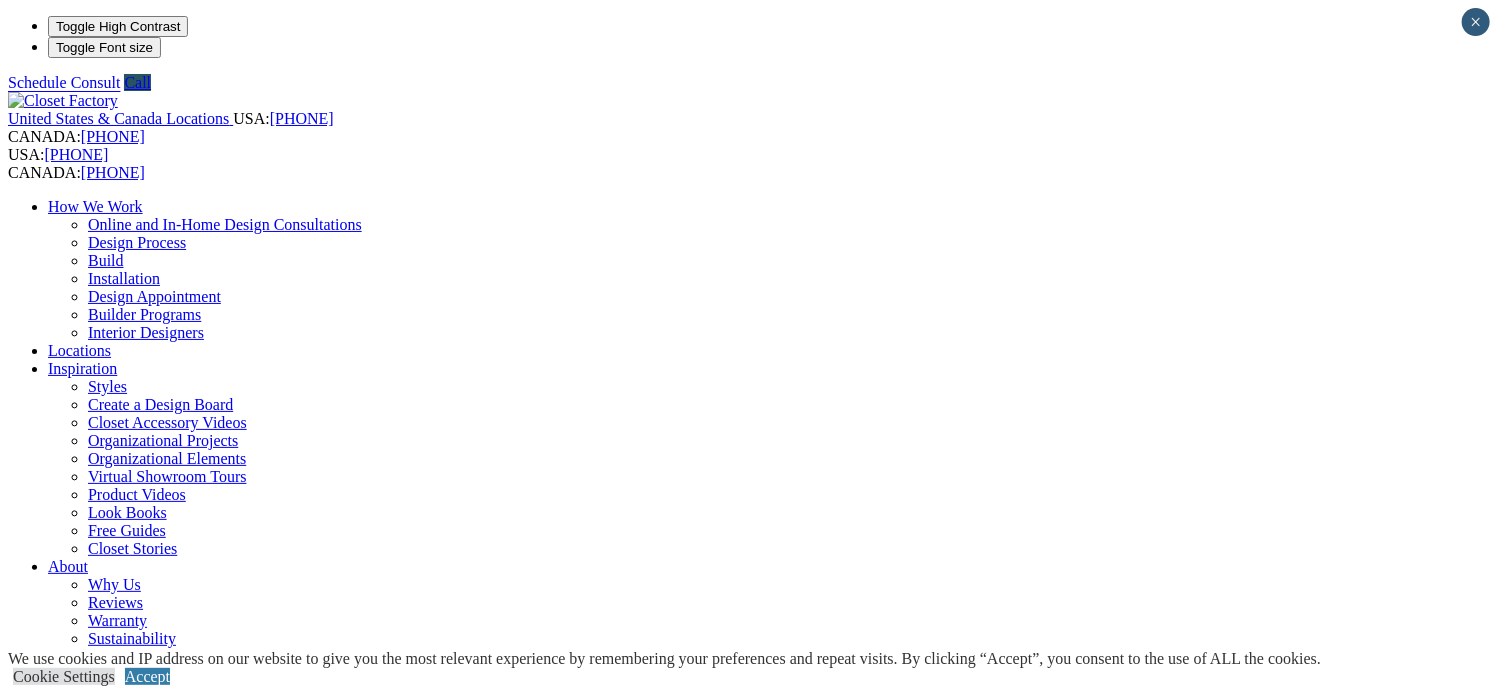click on "Murphy Beds" at bounding box center [132, 1048] 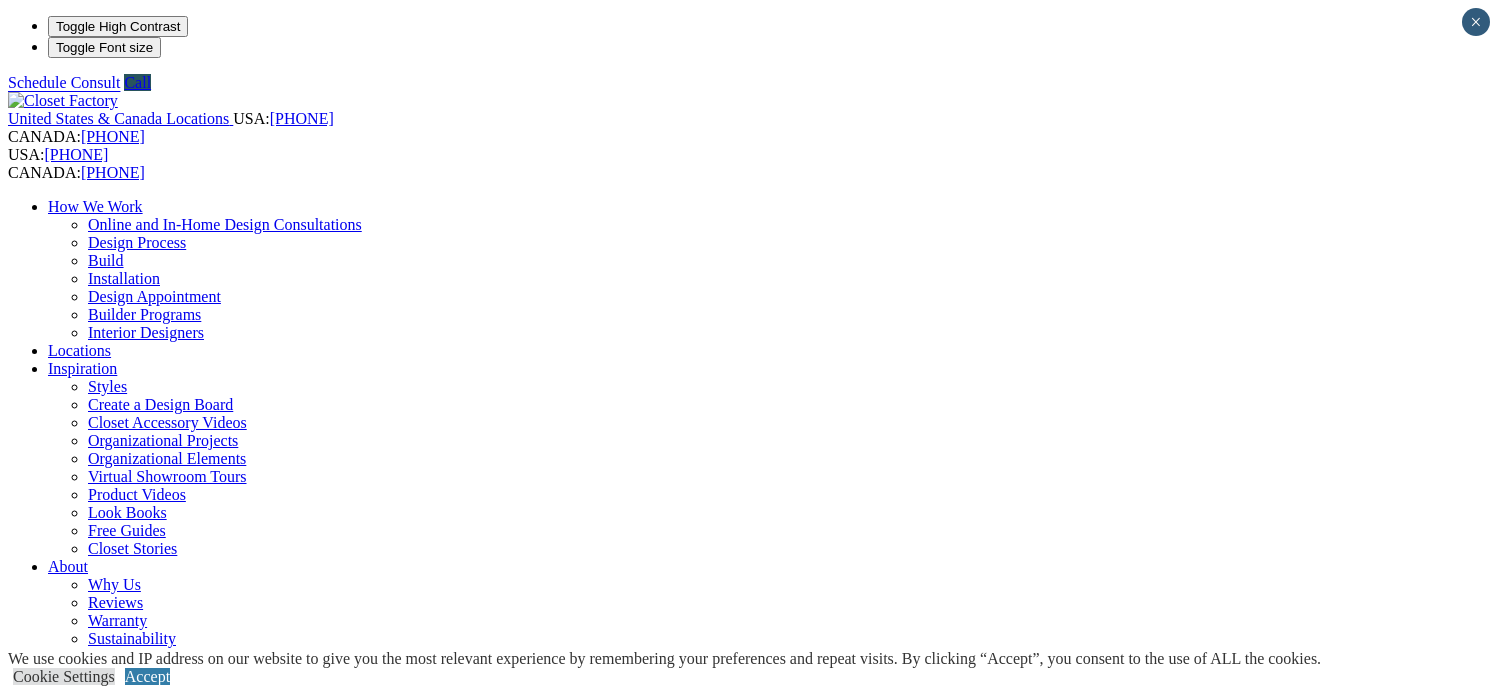 scroll, scrollTop: 0, scrollLeft: 0, axis: both 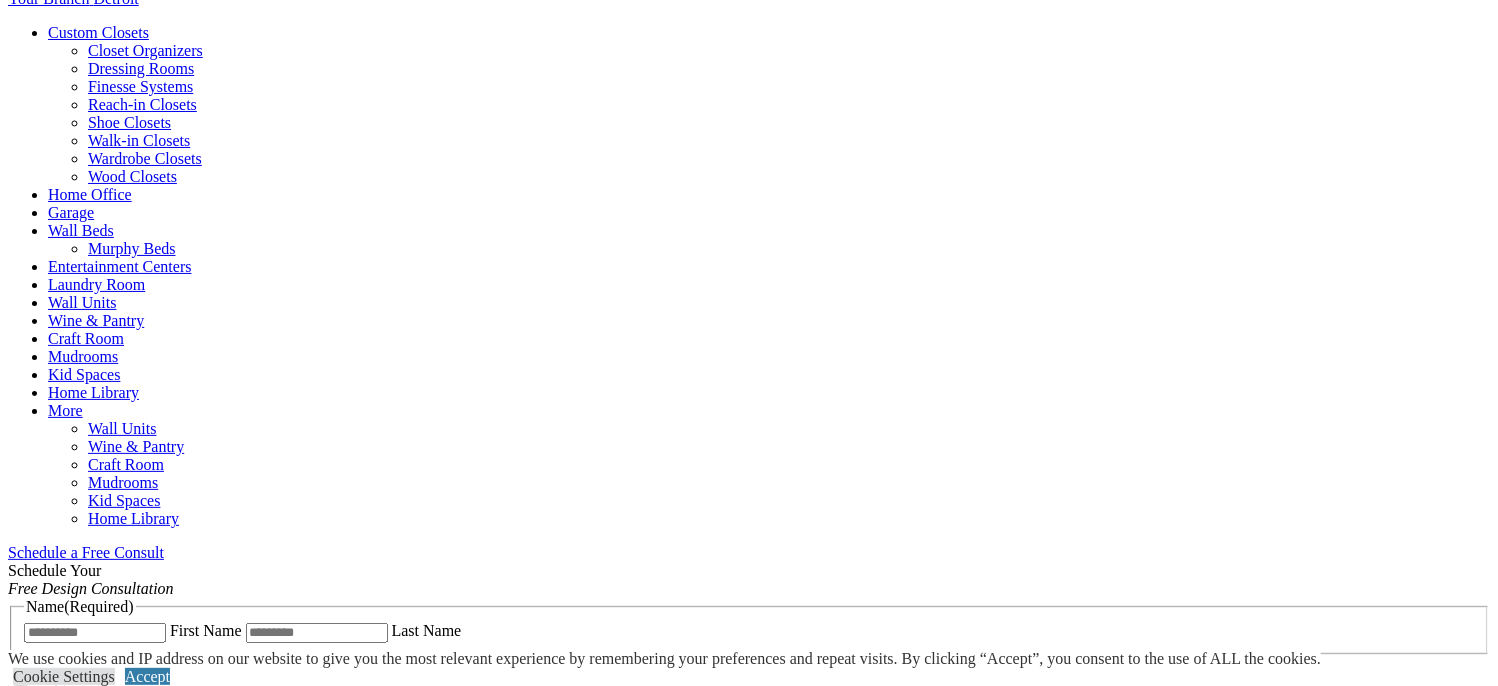 click on "CLOSE (X)" at bounding box center (46, 1053) 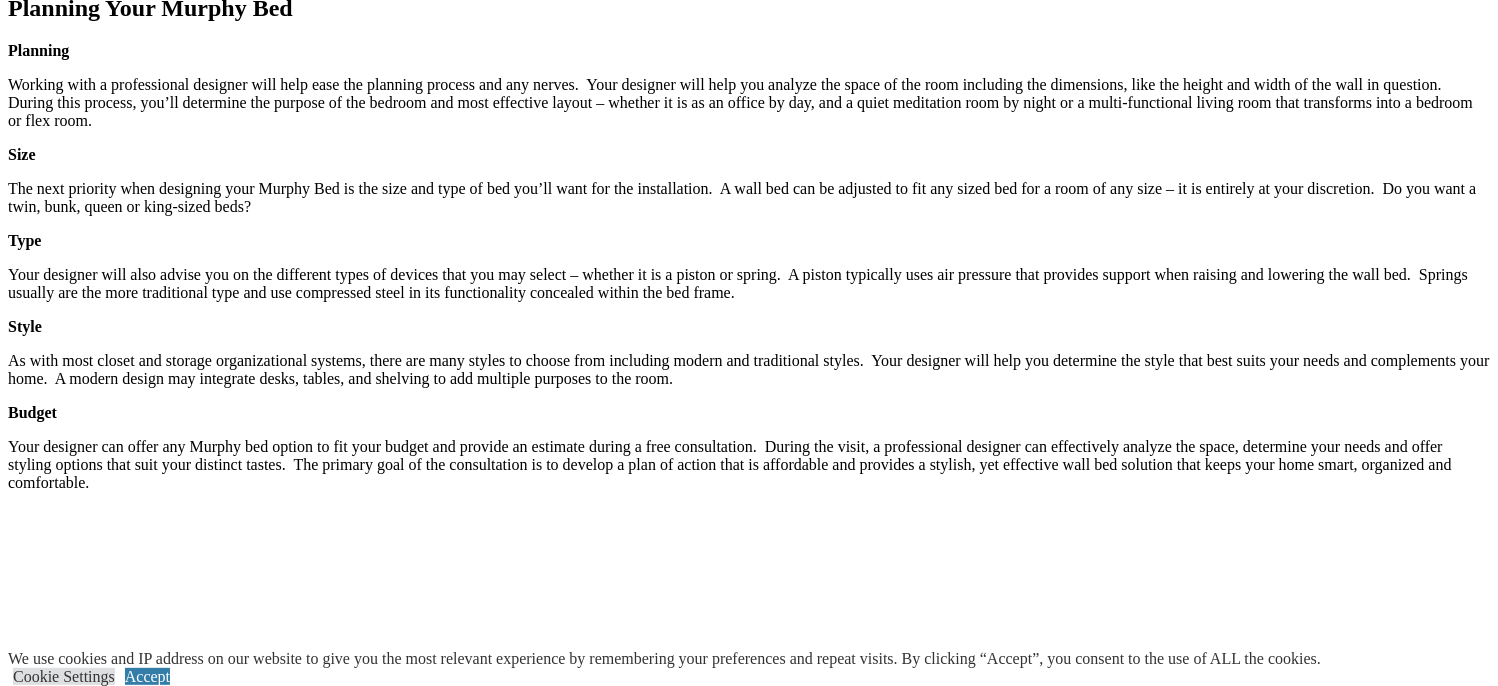 scroll, scrollTop: 2700, scrollLeft: 0, axis: vertical 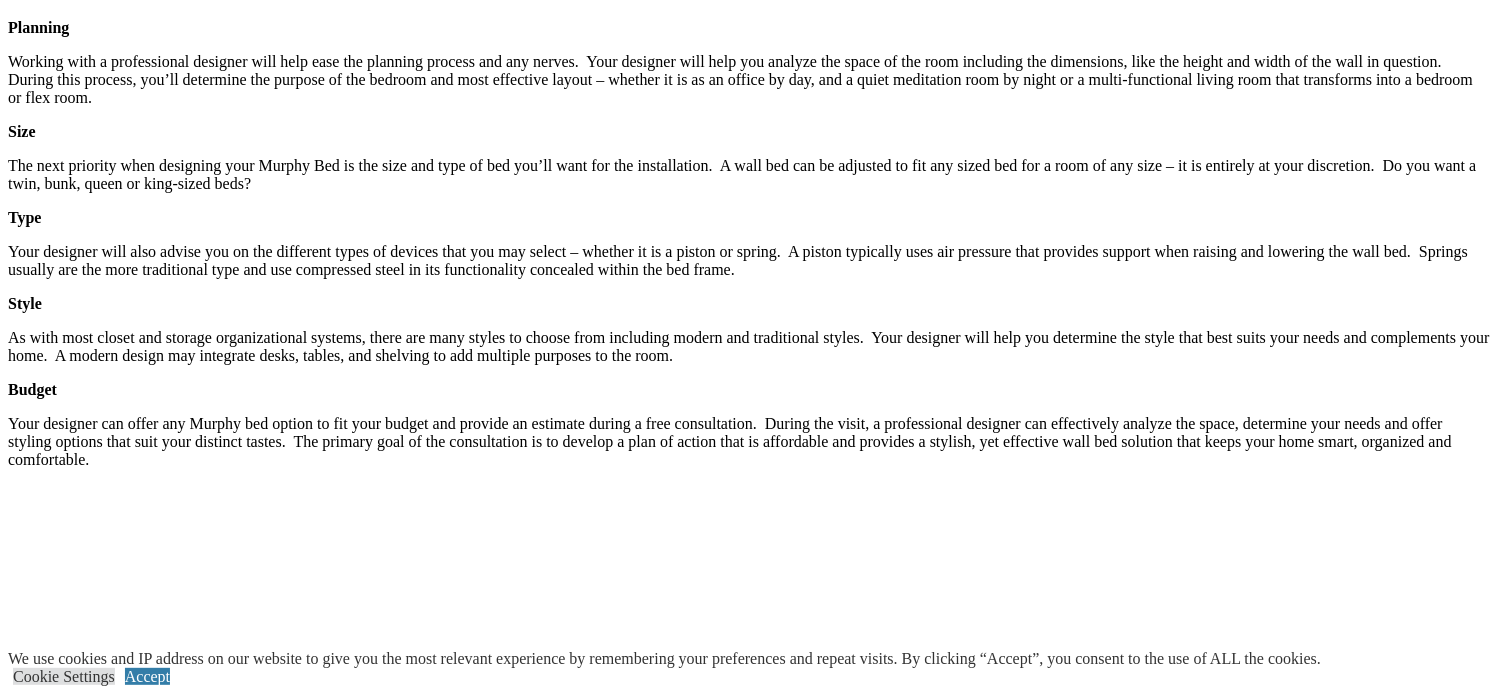 click on "Home Office" at bounding box center [90, -1706] 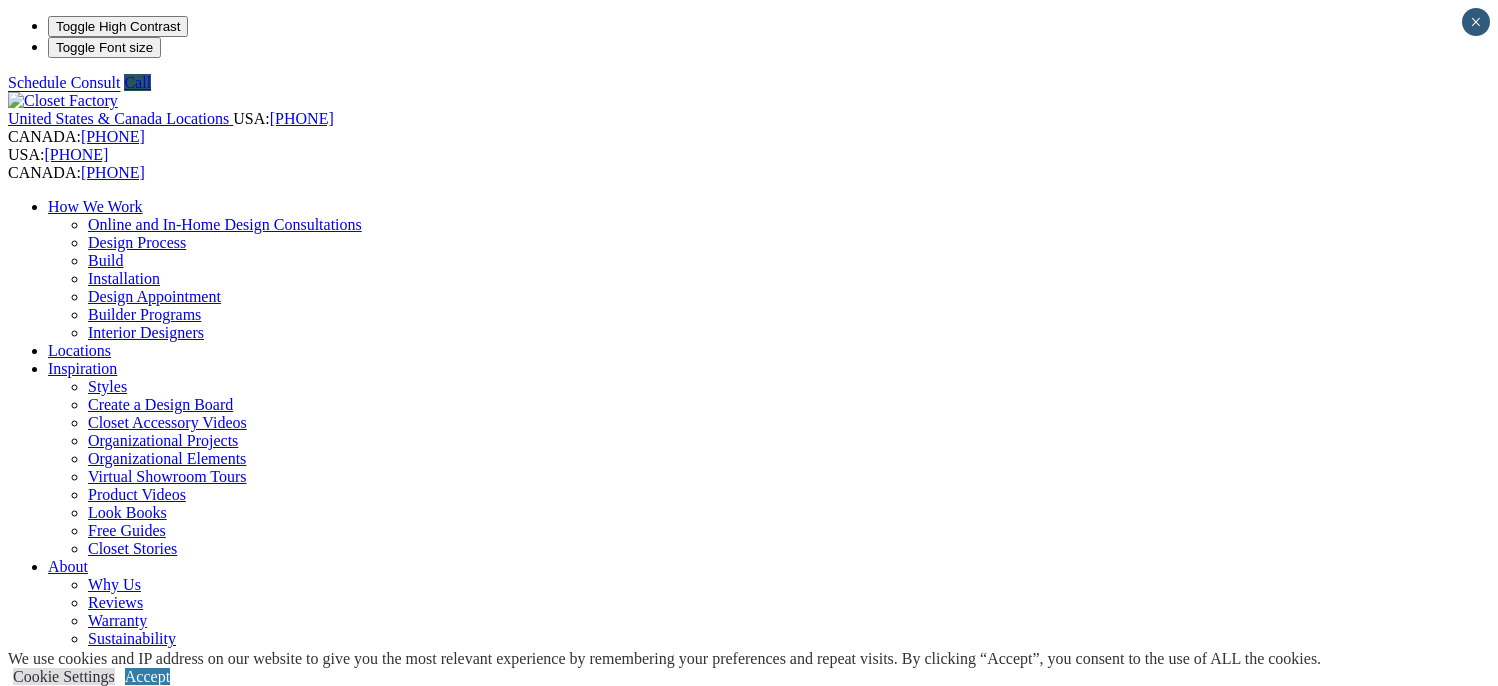 scroll, scrollTop: 0, scrollLeft: 0, axis: both 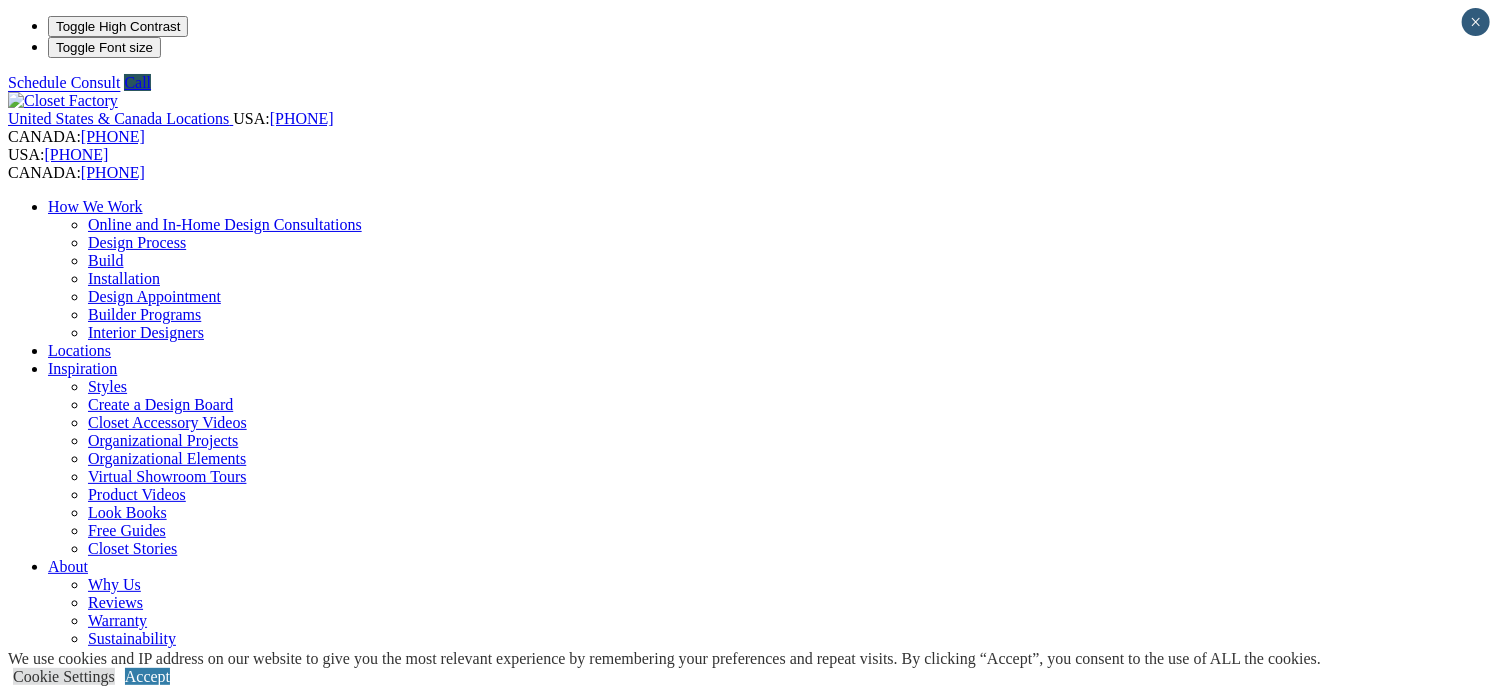 click on "Closet Organizers" at bounding box center (145, 850) 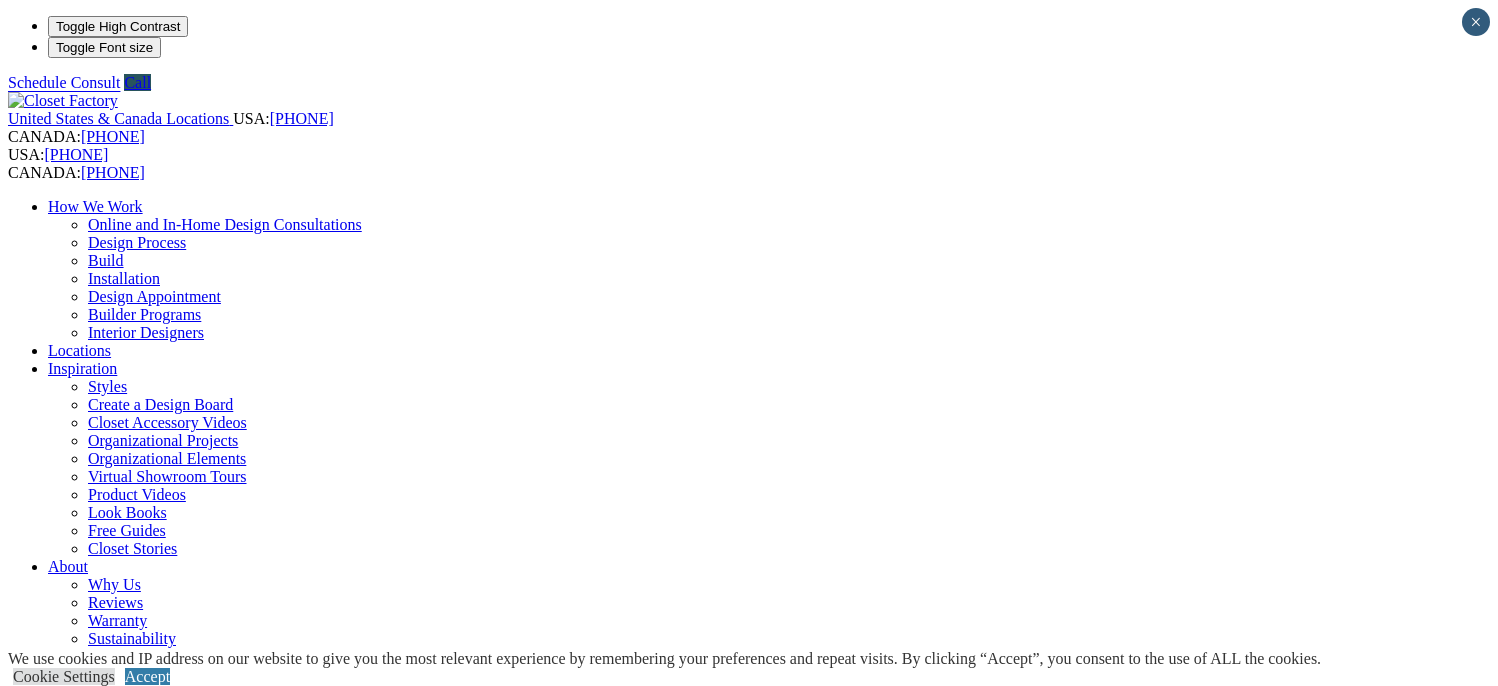 scroll, scrollTop: 0, scrollLeft: 0, axis: both 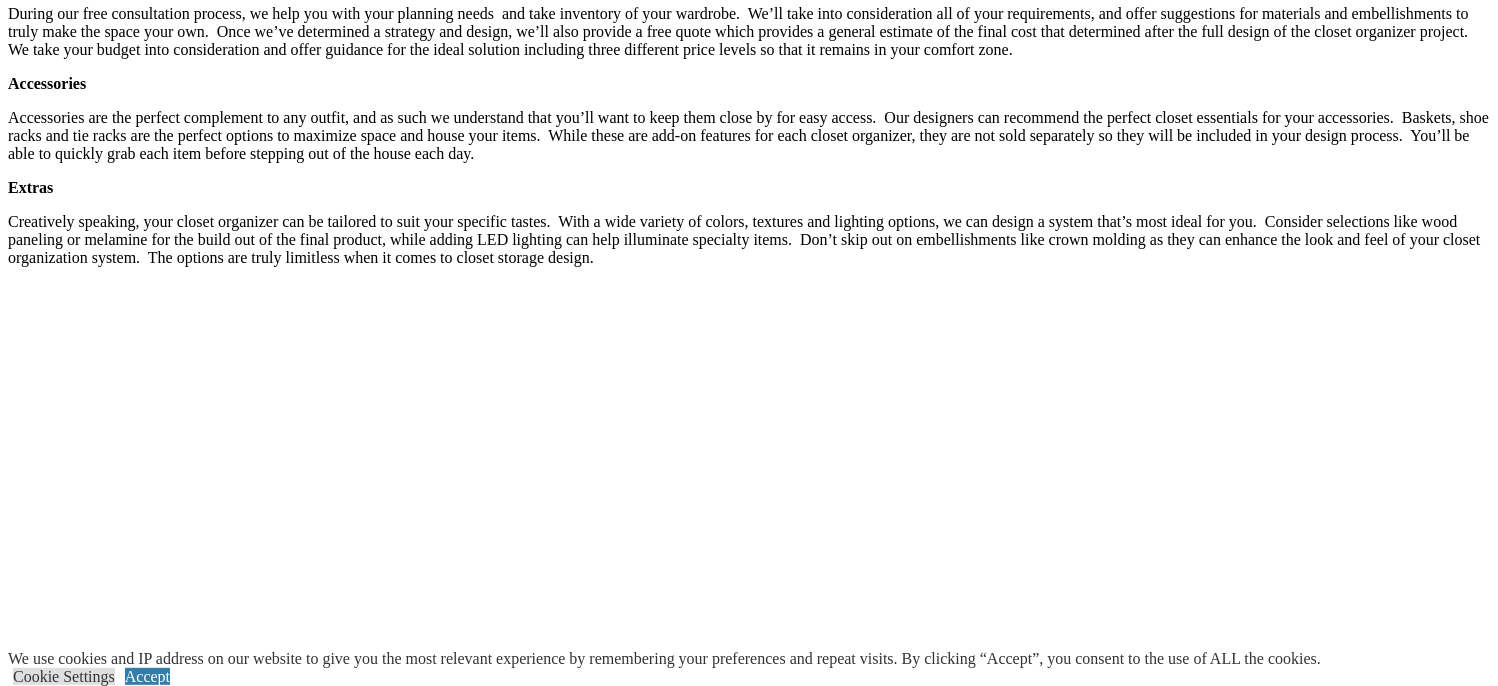 click on "Locations" at bounding box center (79, -2650) 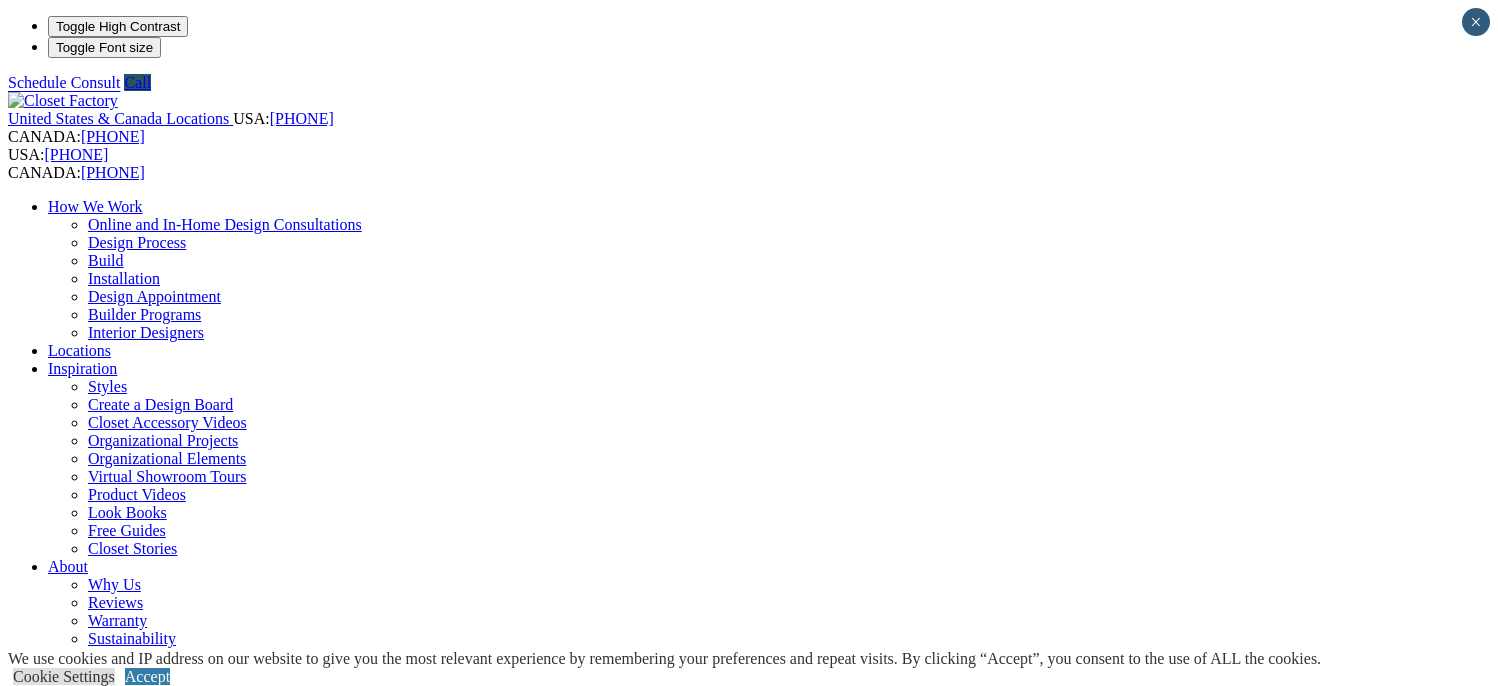 scroll, scrollTop: 0, scrollLeft: 0, axis: both 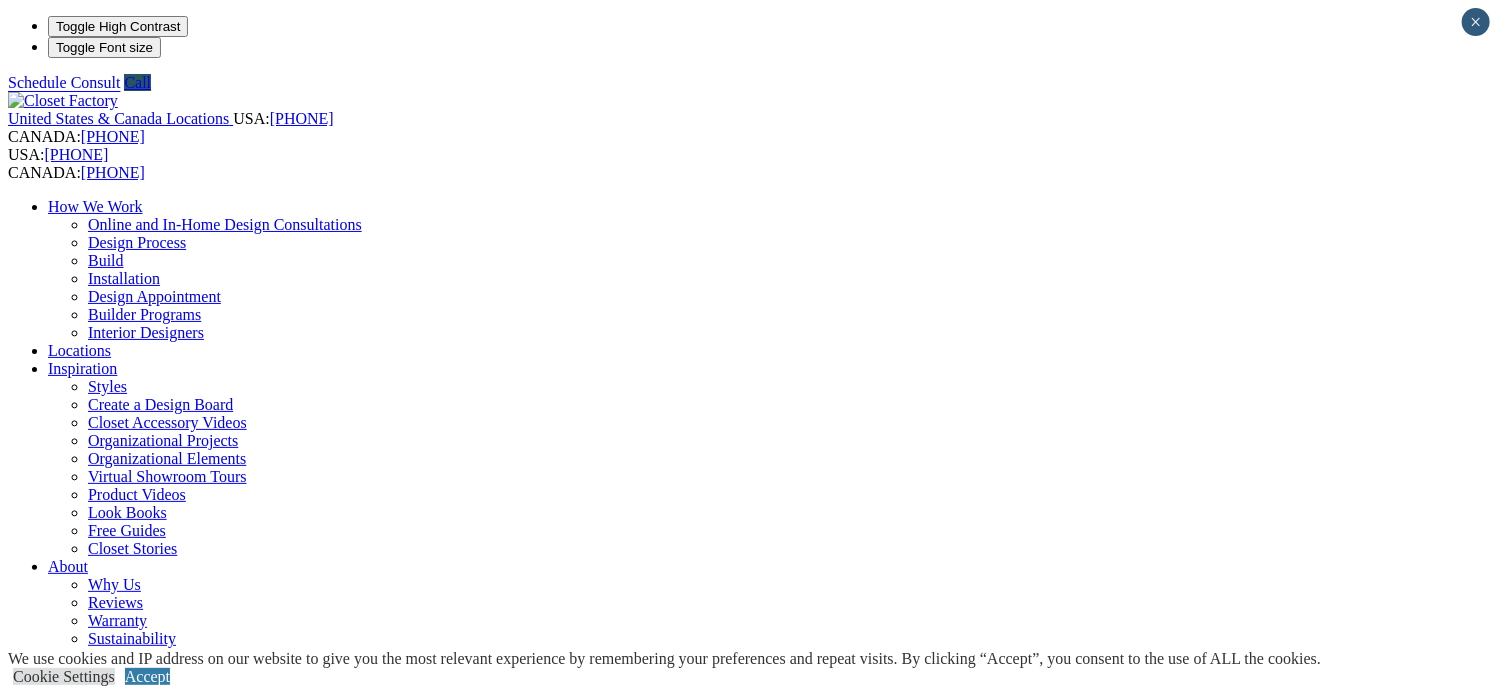 click at bounding box center [79, 1494] 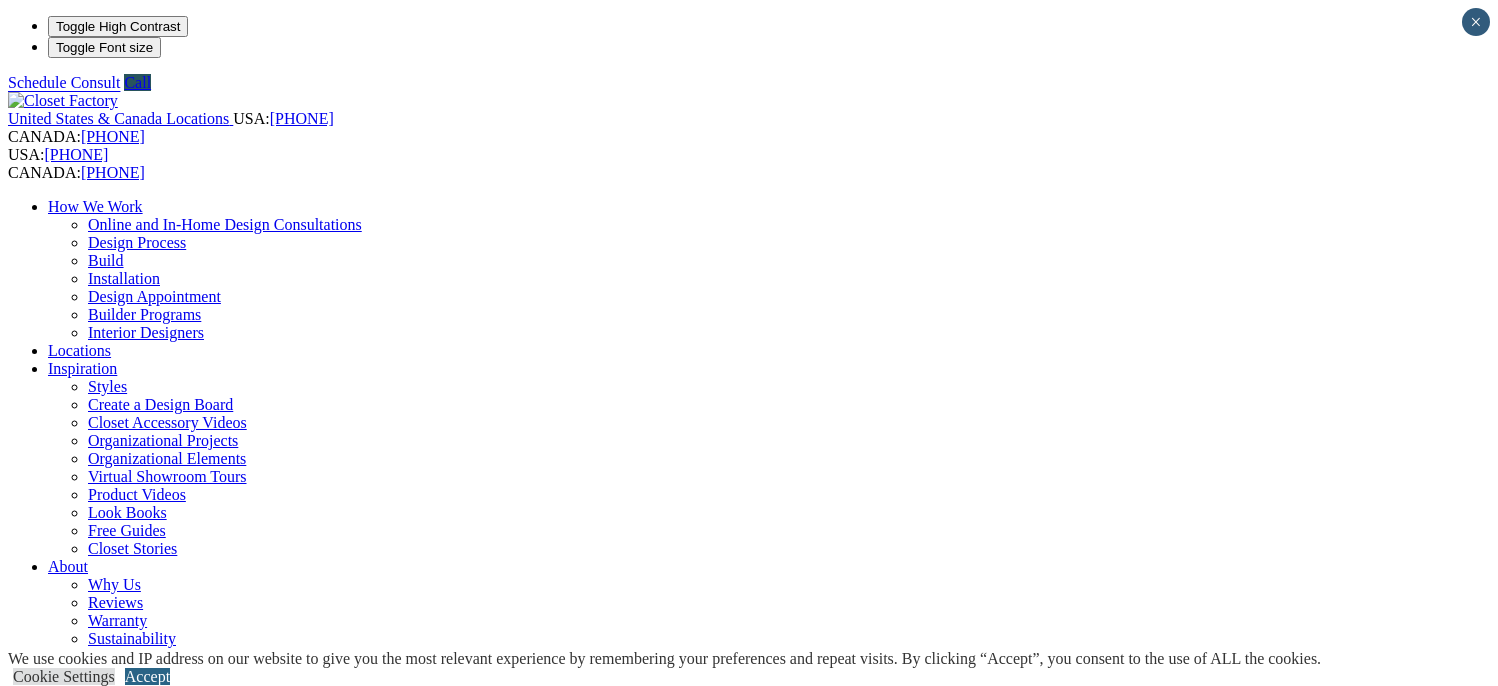 scroll, scrollTop: 0, scrollLeft: 0, axis: both 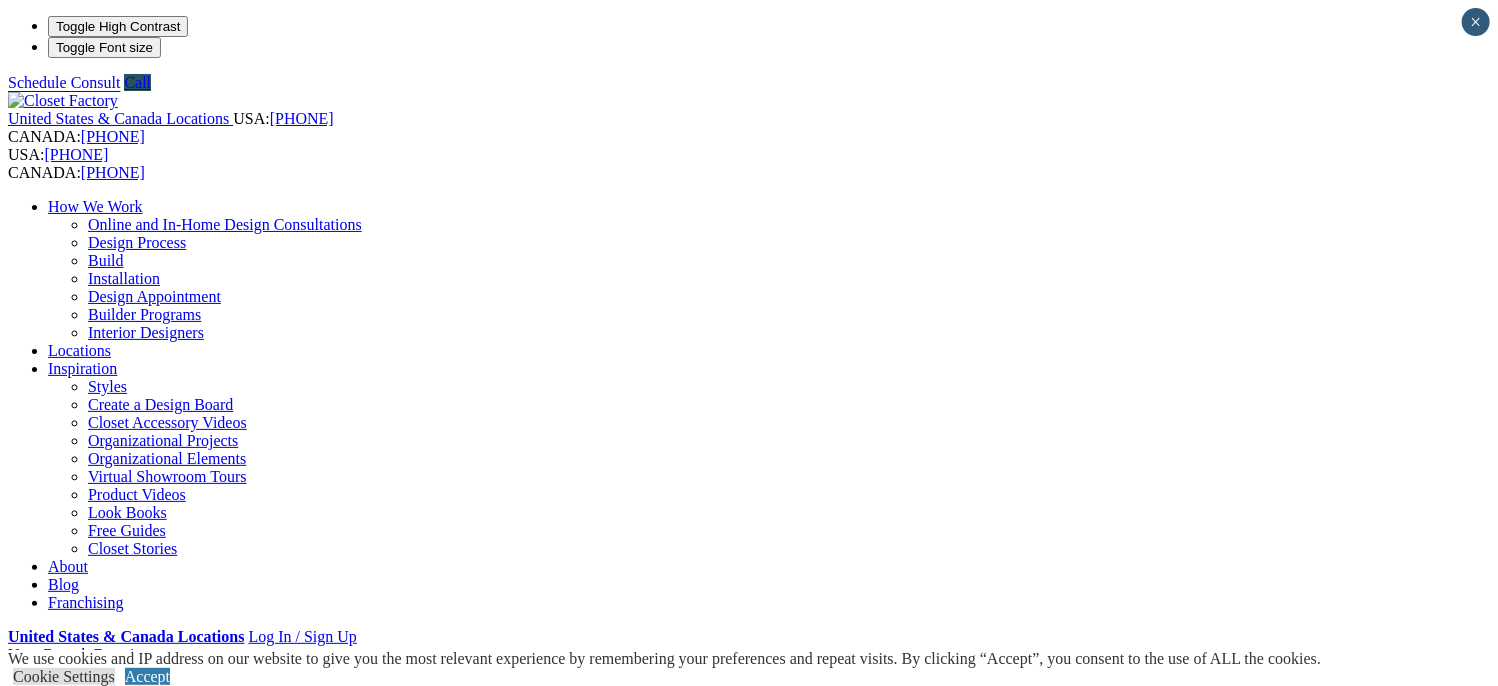 click on "Locations" at bounding box center (79, 350) 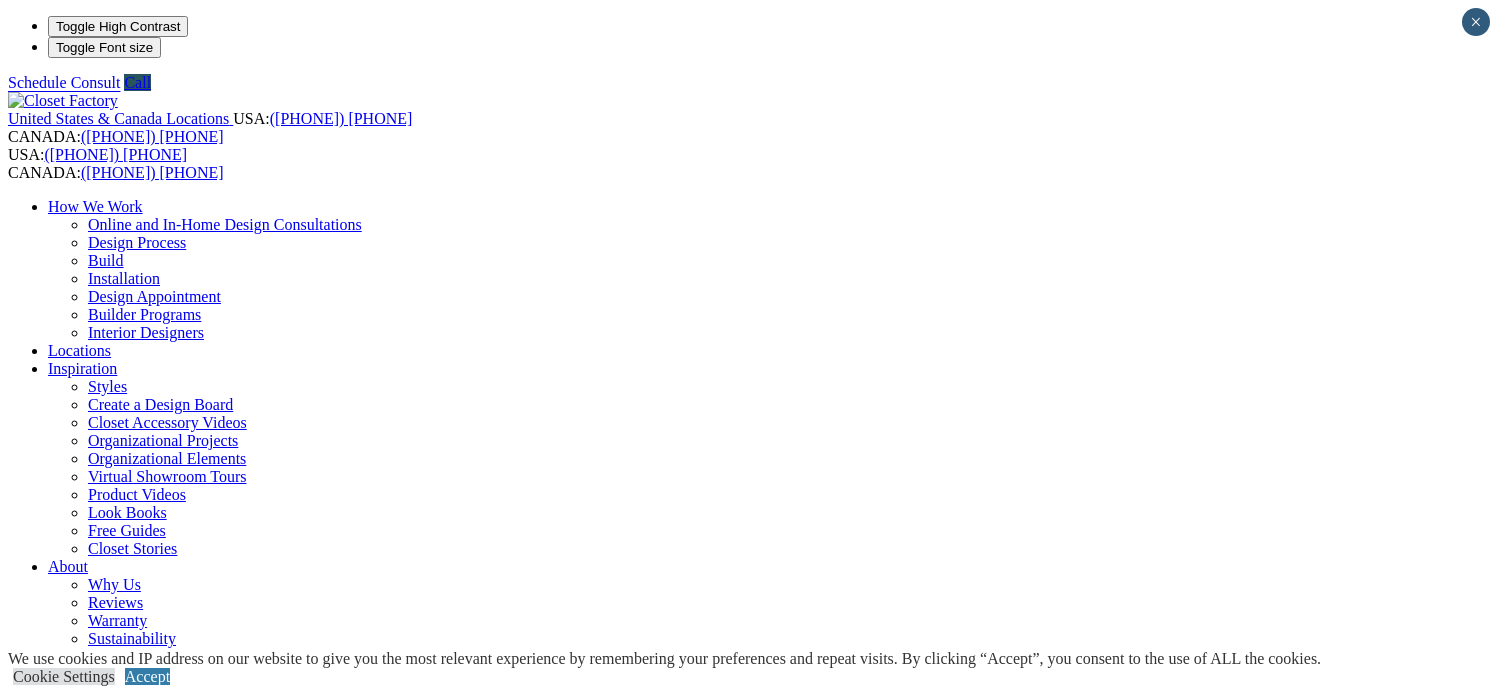 scroll, scrollTop: 0, scrollLeft: 0, axis: both 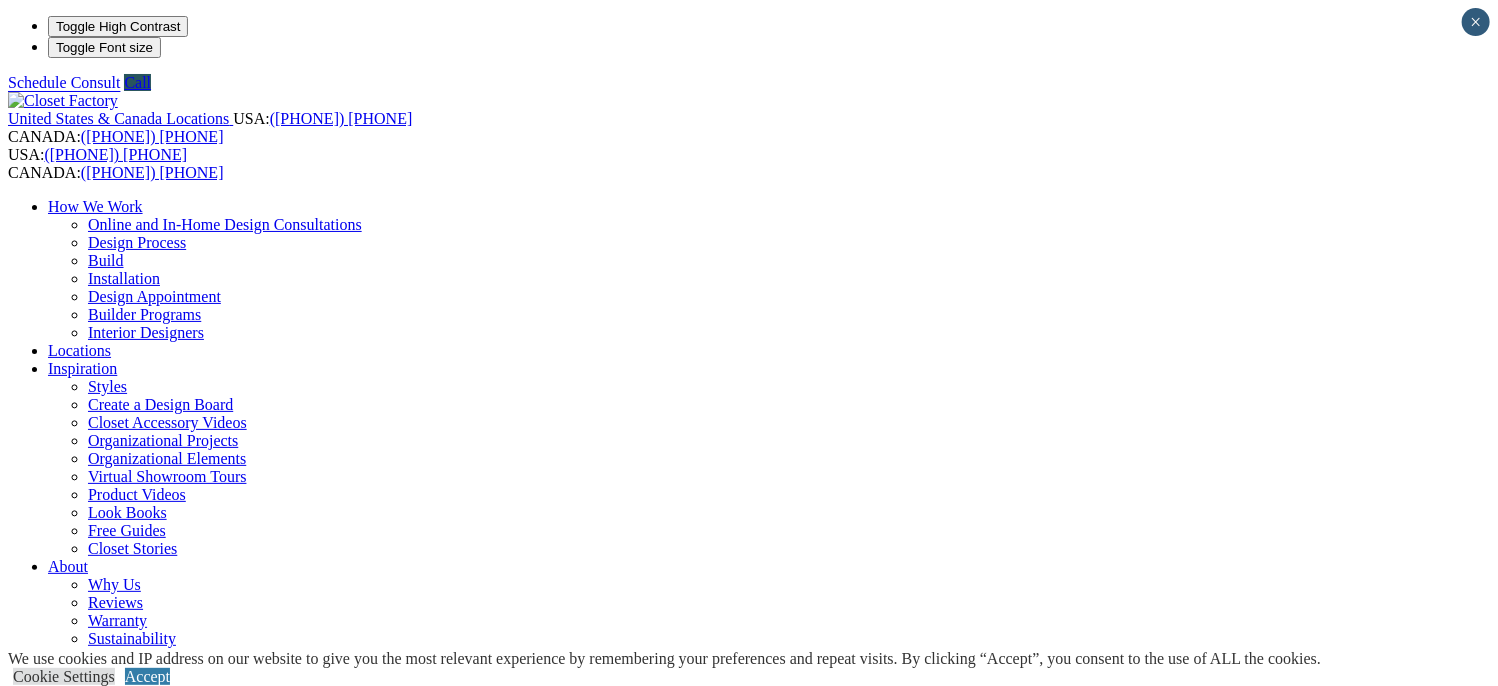 click at bounding box center (79, 1494) 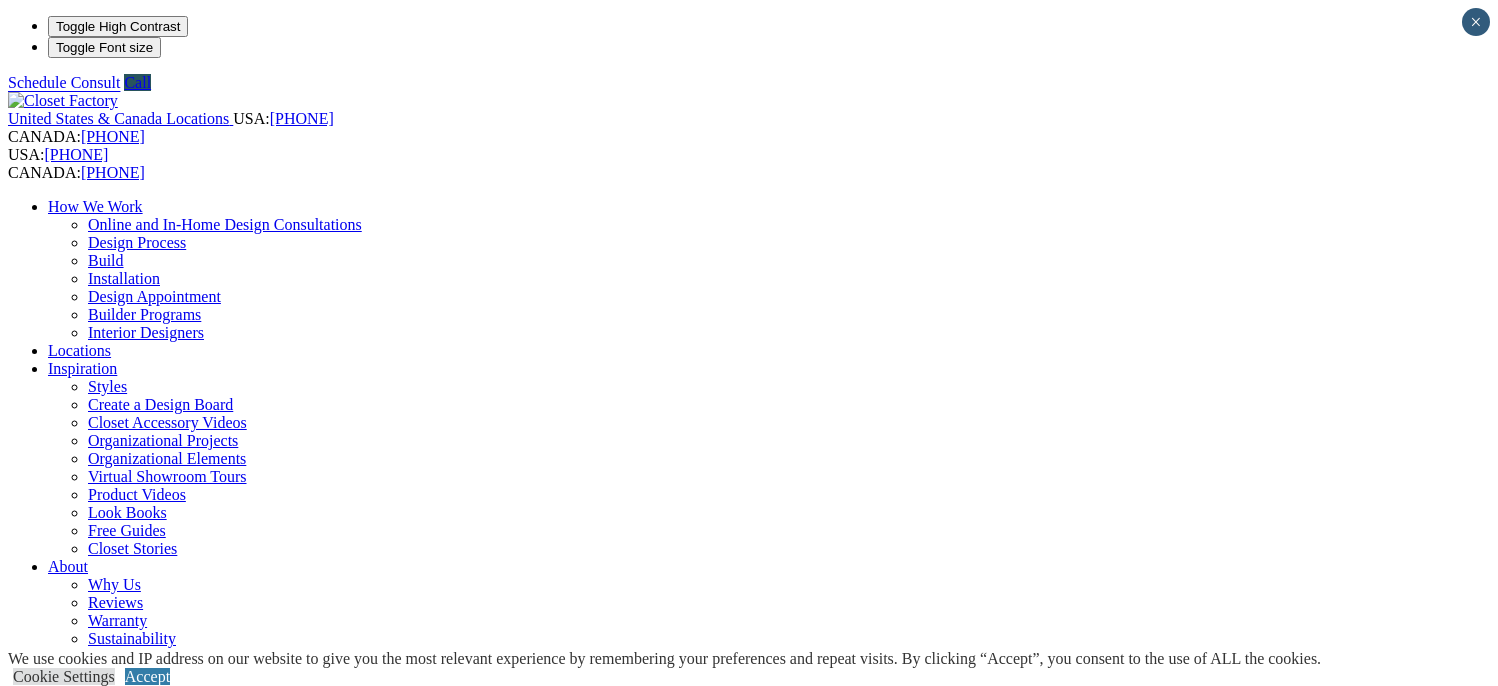 scroll, scrollTop: 0, scrollLeft: 0, axis: both 